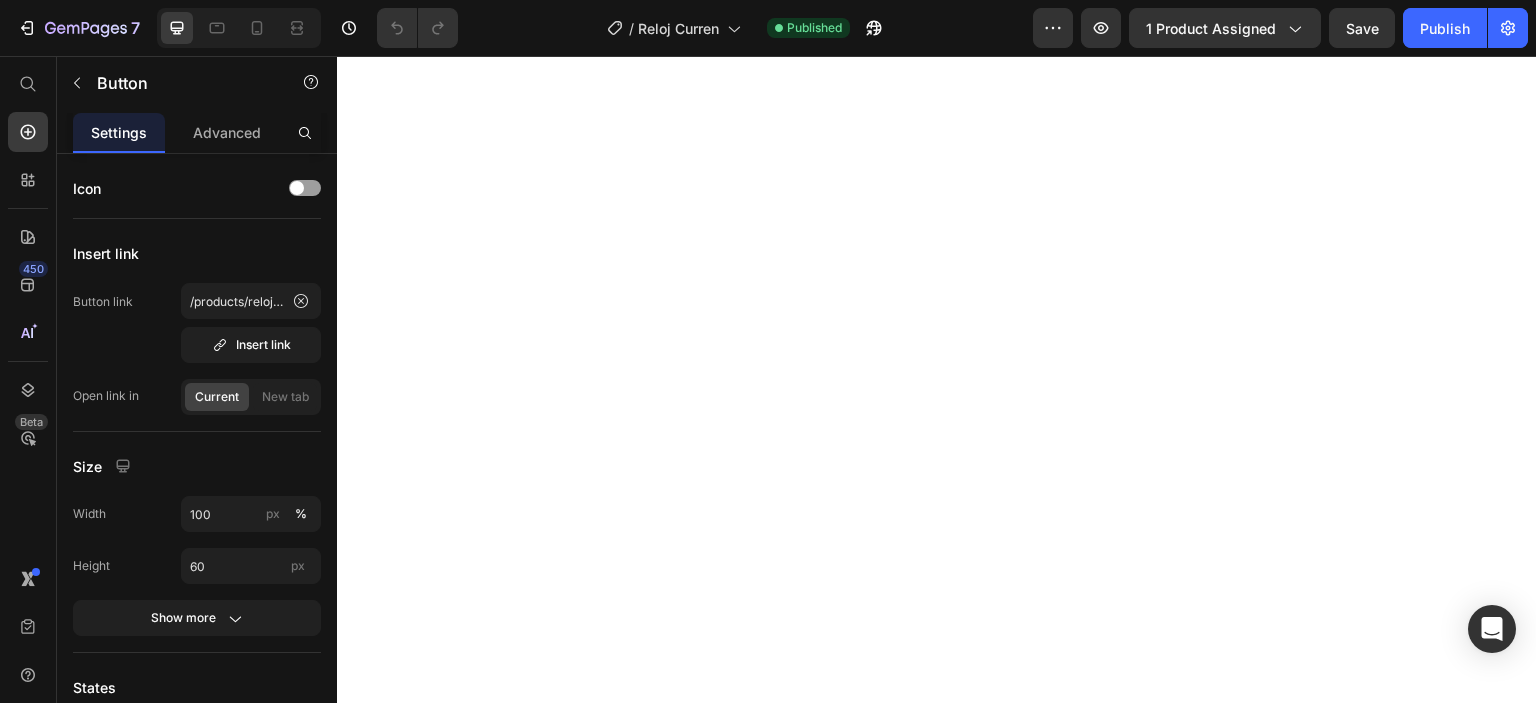 scroll, scrollTop: 0, scrollLeft: 0, axis: both 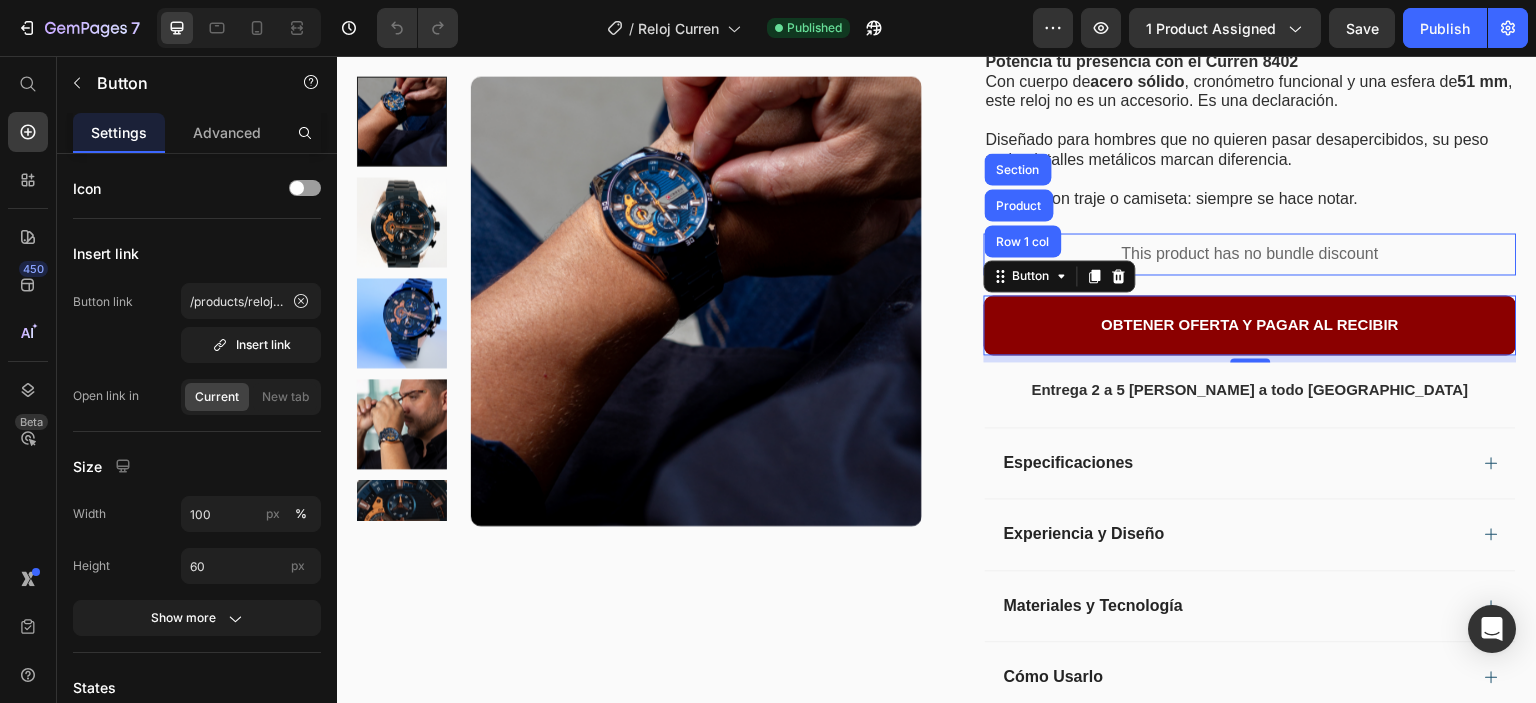 click on "OBTENER OFERTA Y PAGAR AL RECIBIR" at bounding box center [1250, 325] 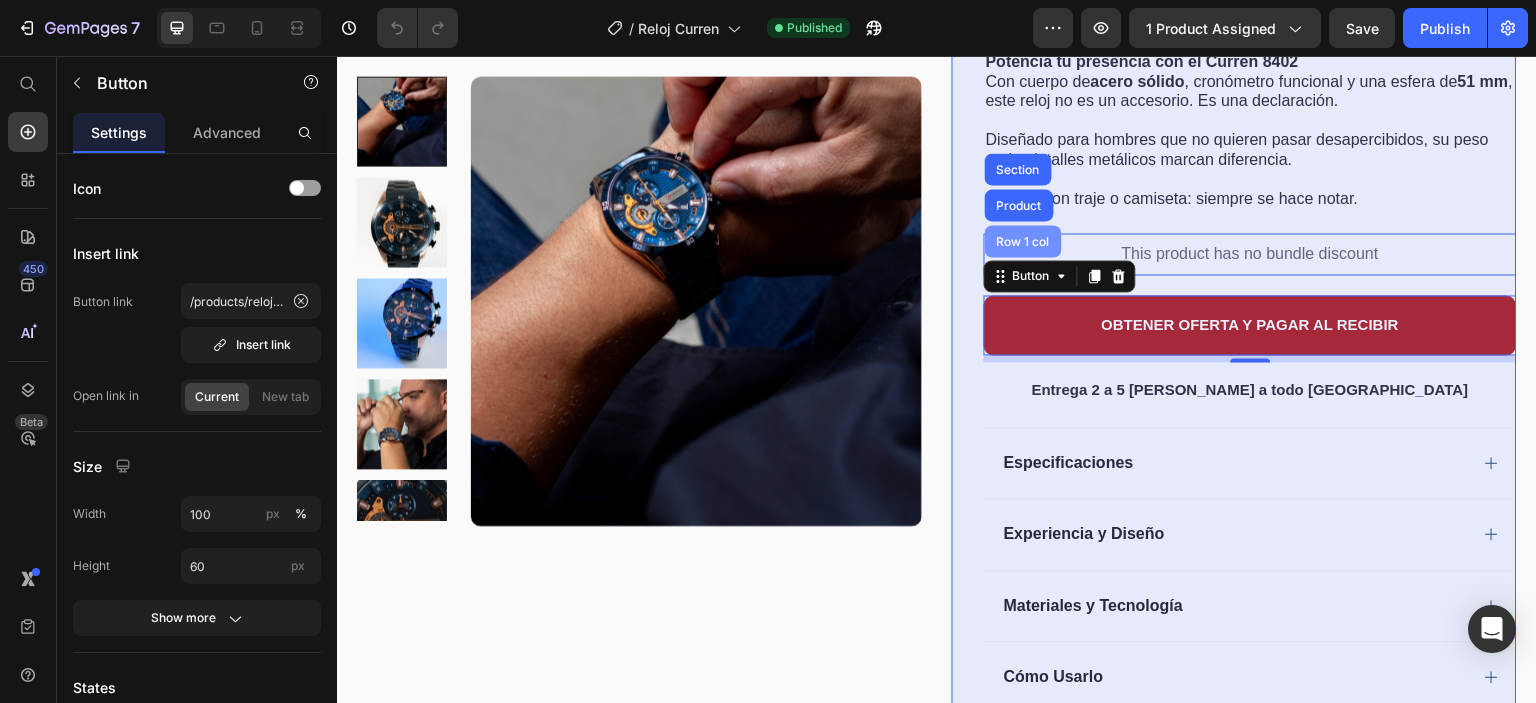 click on "Row 1 col" at bounding box center [1023, 241] 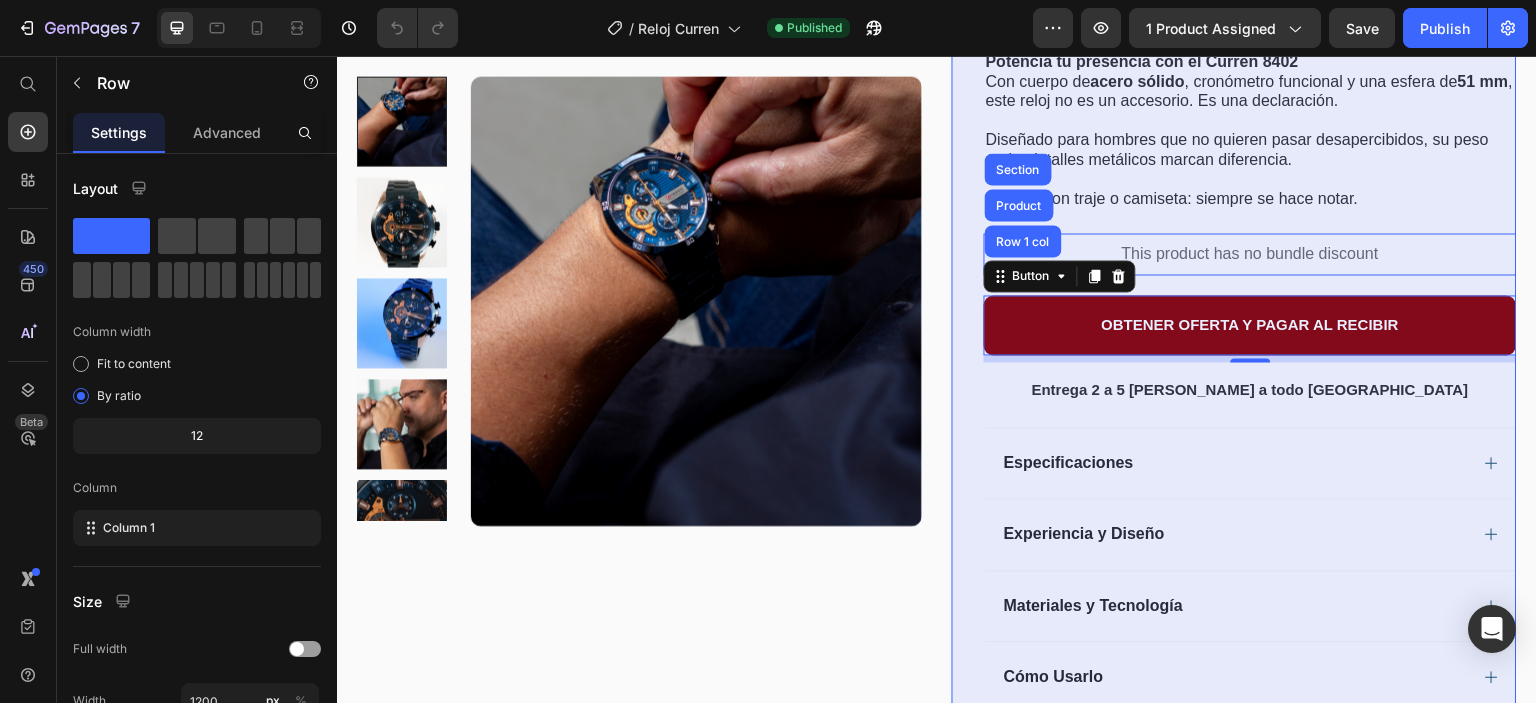 click on "OBTENER OFERTA Y PAGAR AL RECIBIR" at bounding box center (1250, 325) 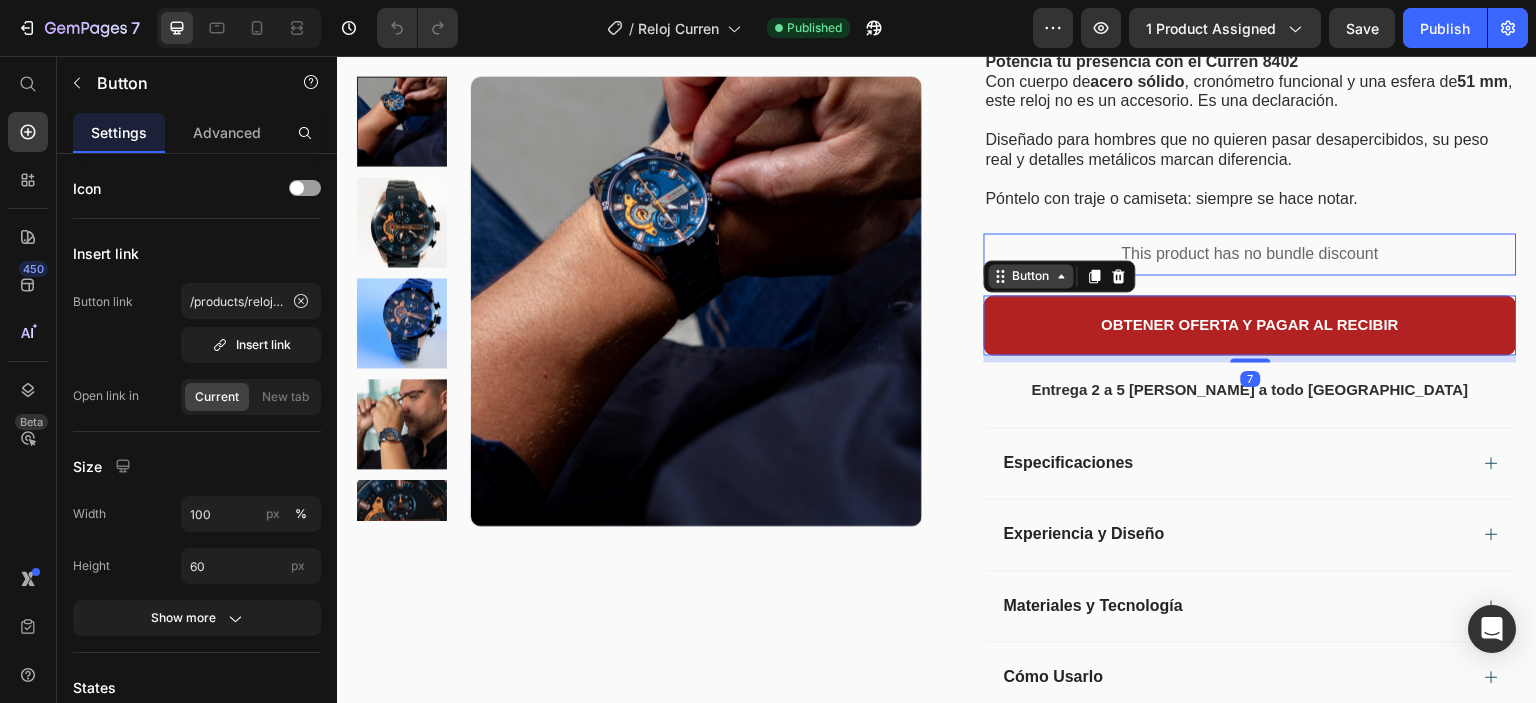 click on "Button" at bounding box center (1031, 276) 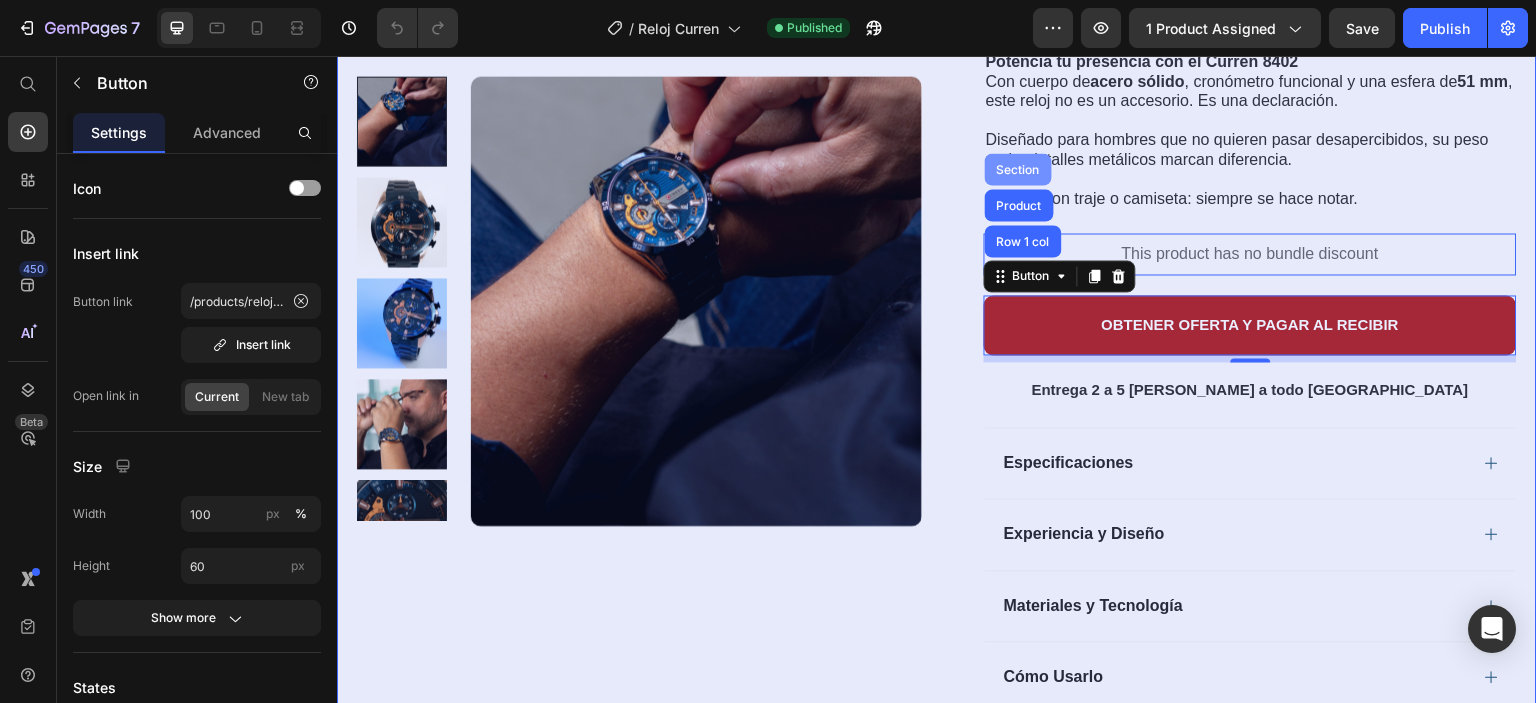 click on "Section" at bounding box center [1018, 169] 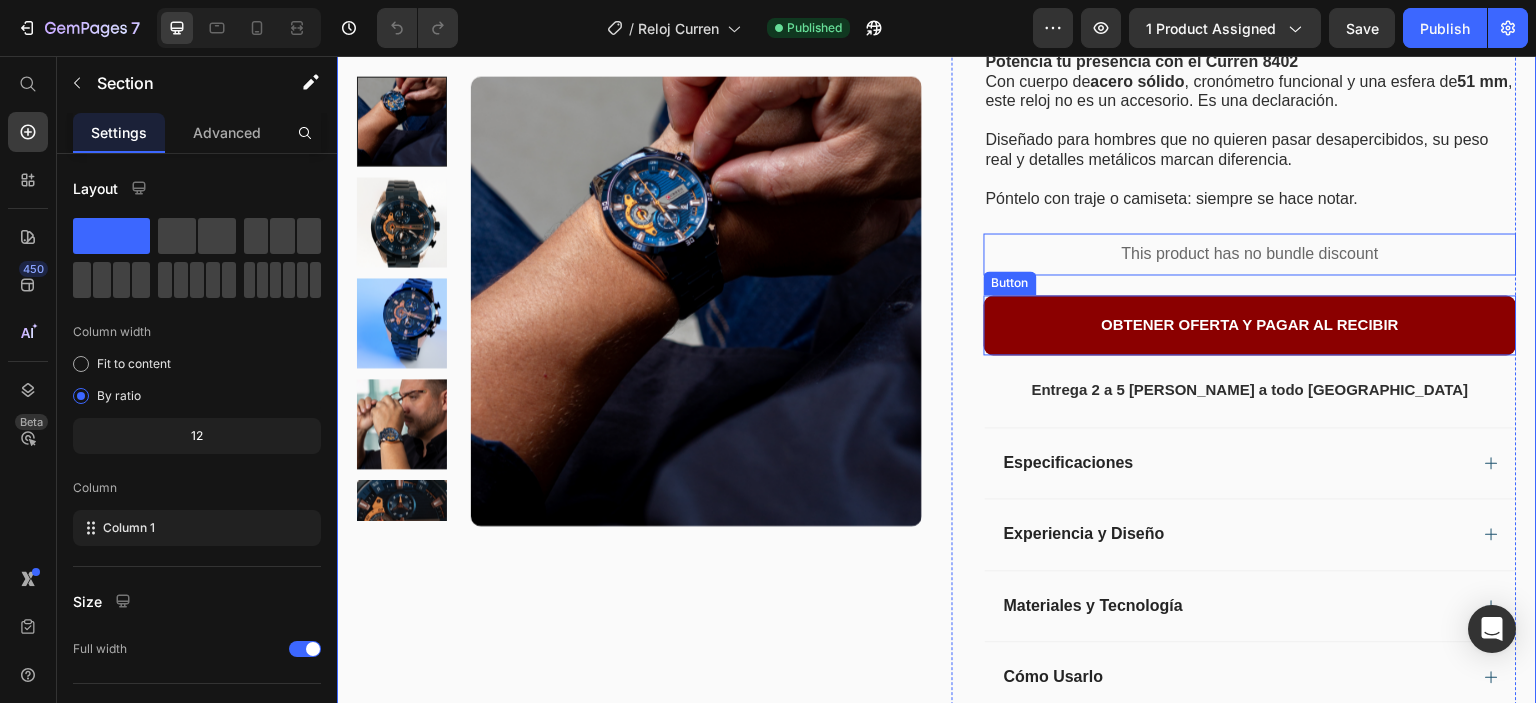 click on "OBTENER OFERTA Y PAGAR AL RECIBIR" at bounding box center (1250, 325) 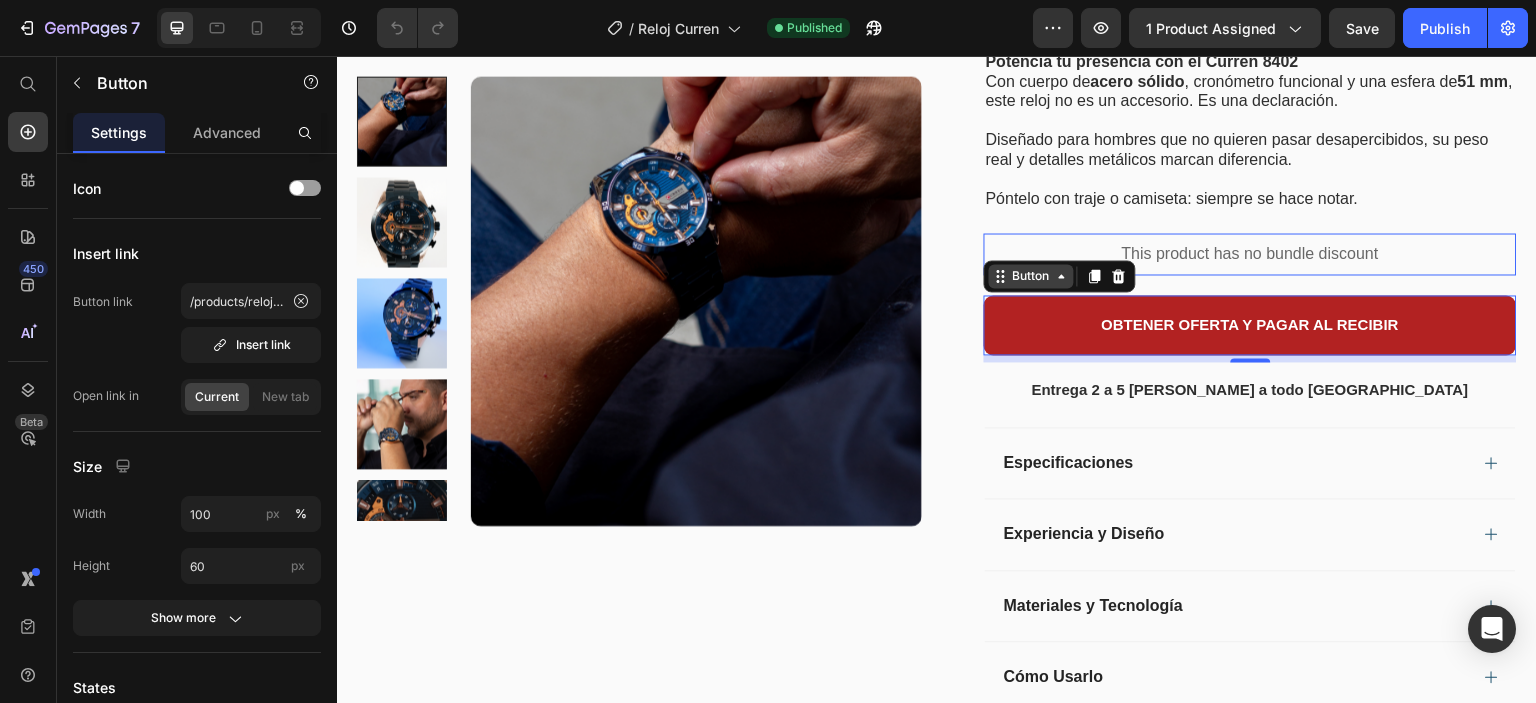 click on "Button" at bounding box center [1031, 276] 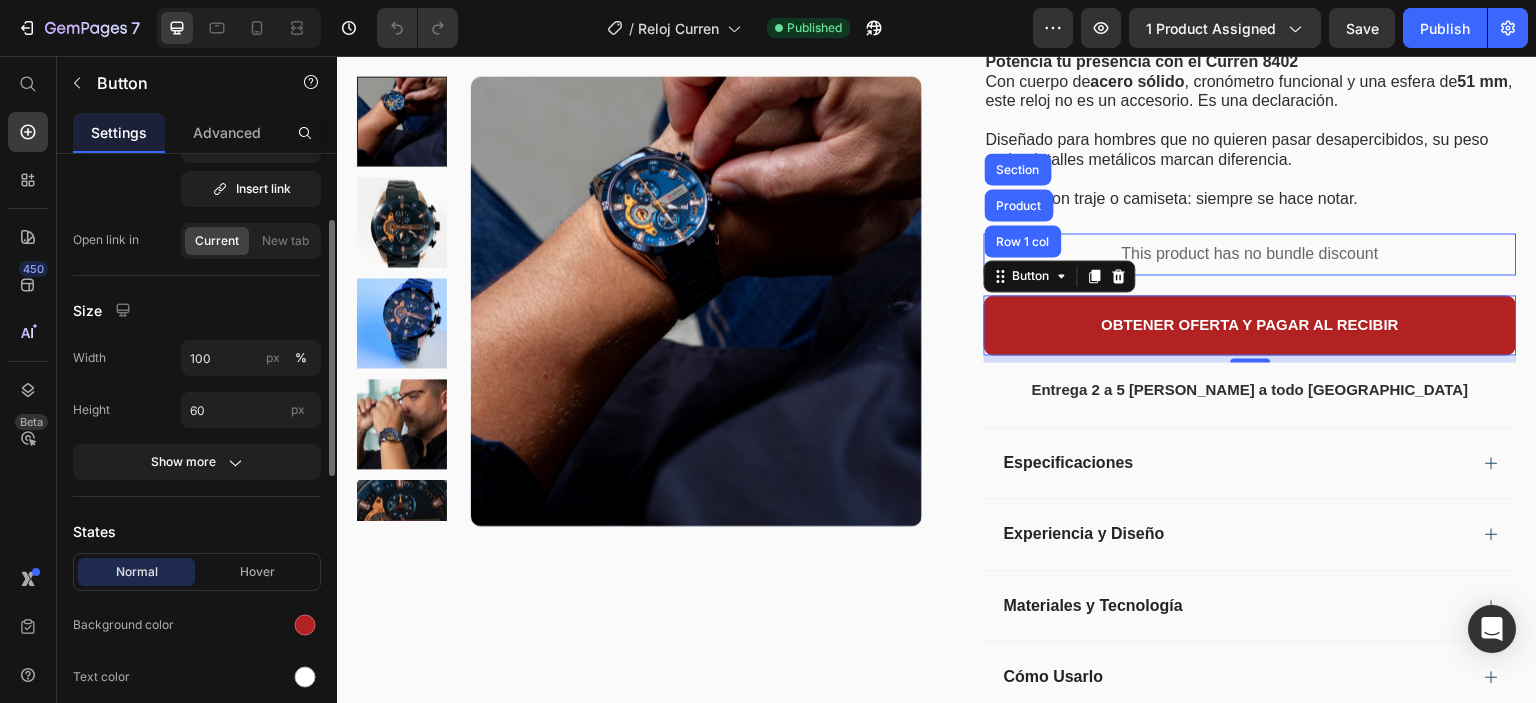 scroll, scrollTop: 0, scrollLeft: 0, axis: both 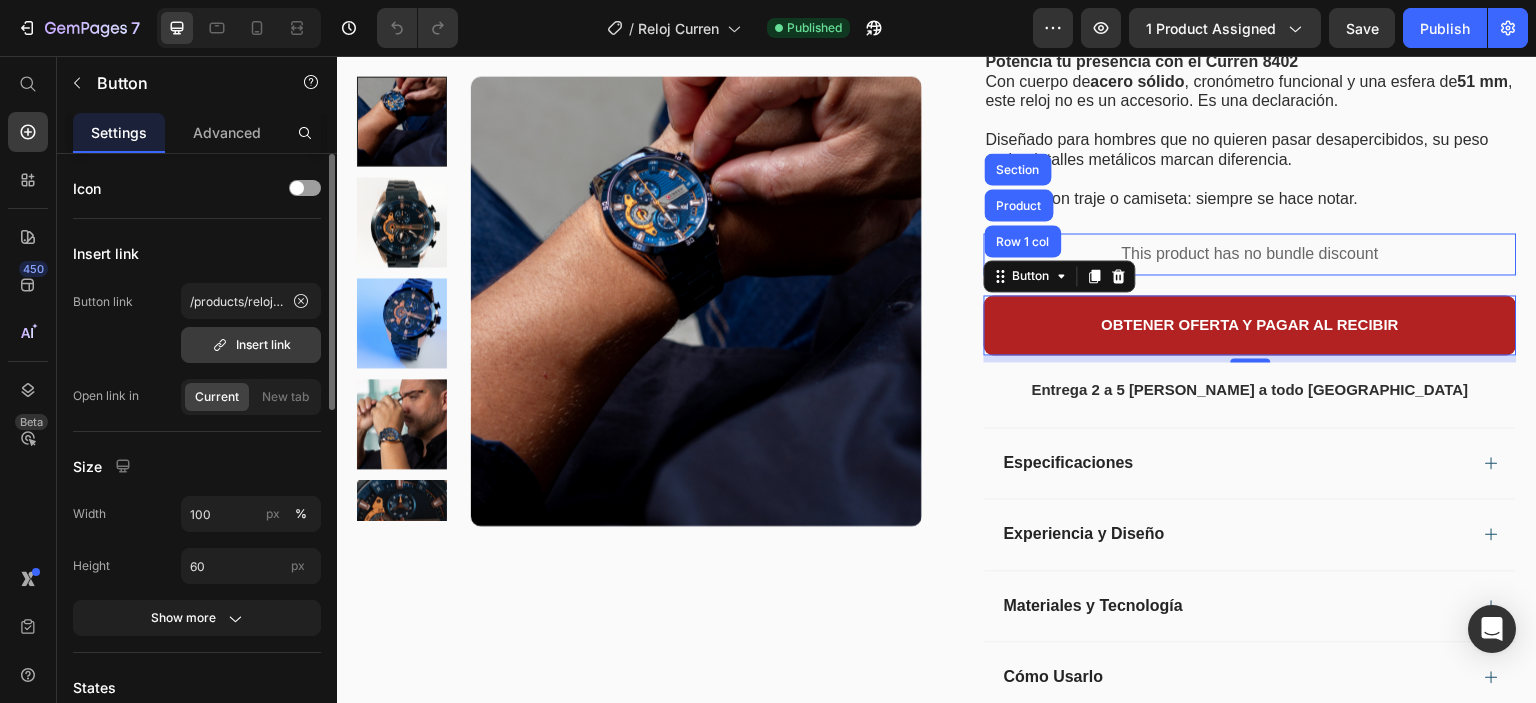 click on "Insert link" at bounding box center (251, 345) 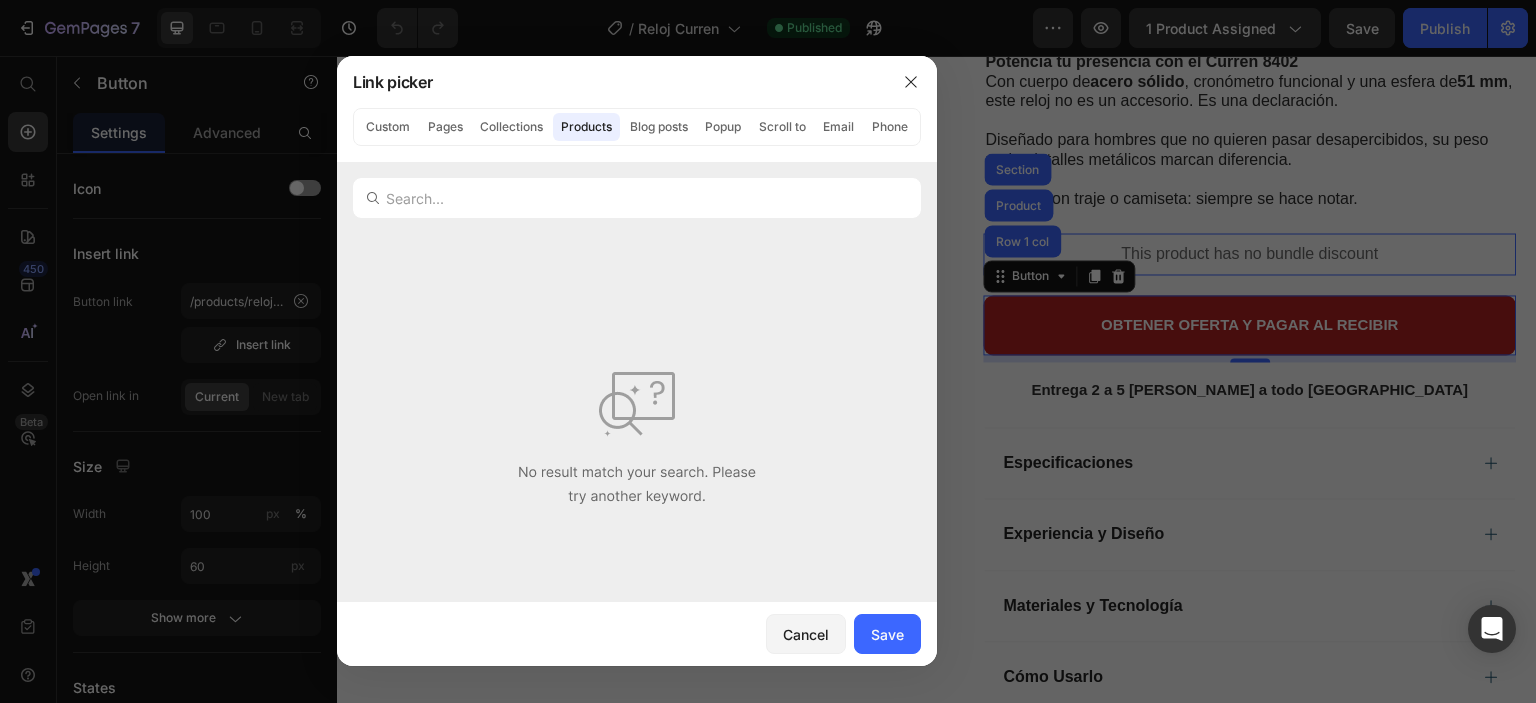 click on "Products" 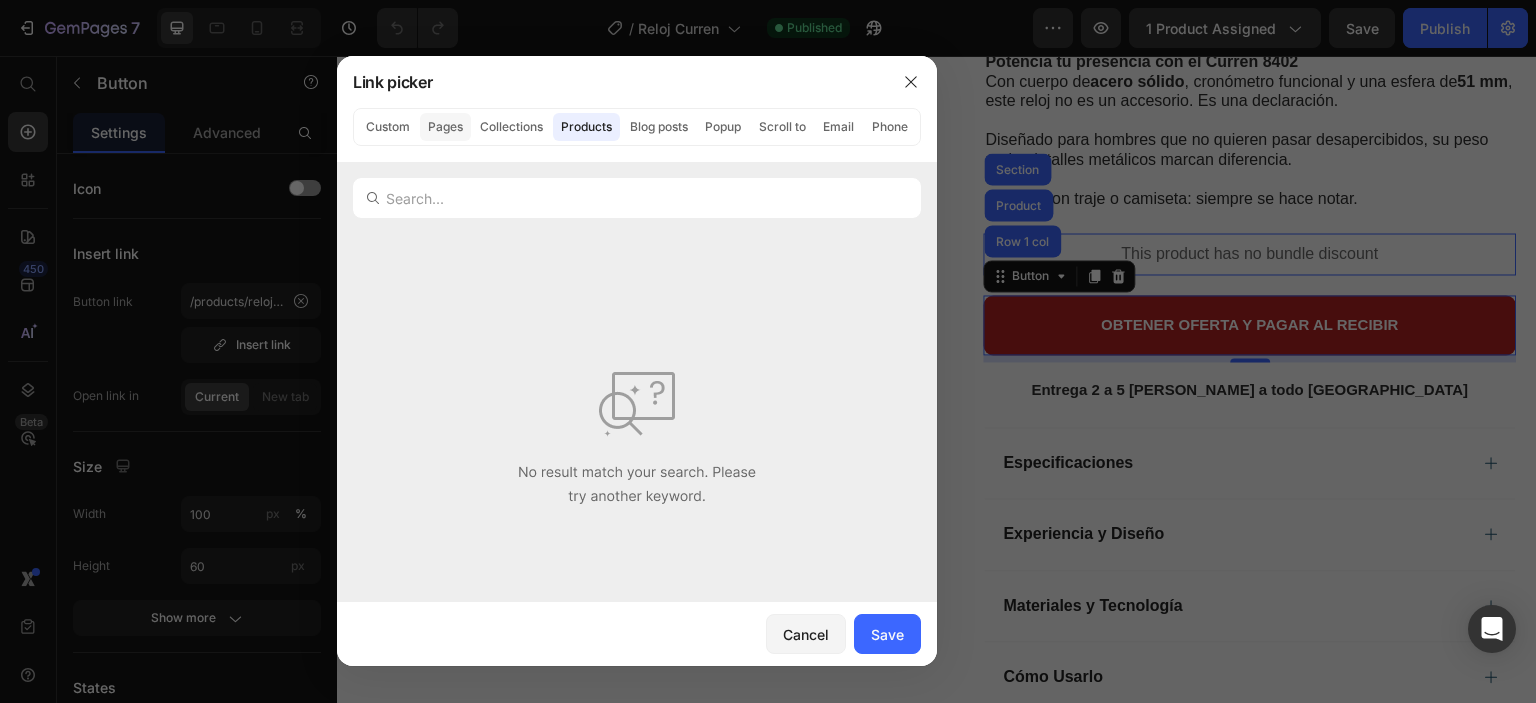 click on "Pages" 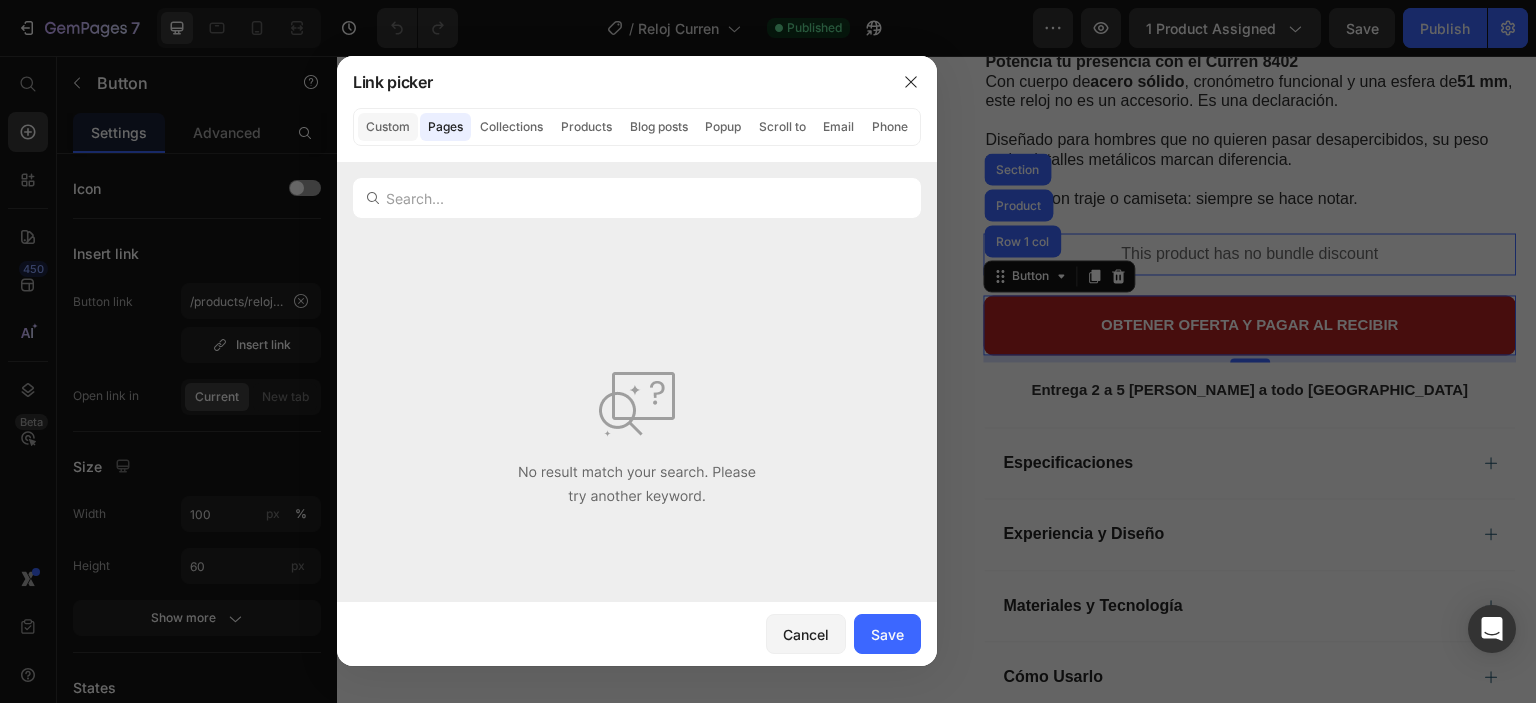 click on "Custom" 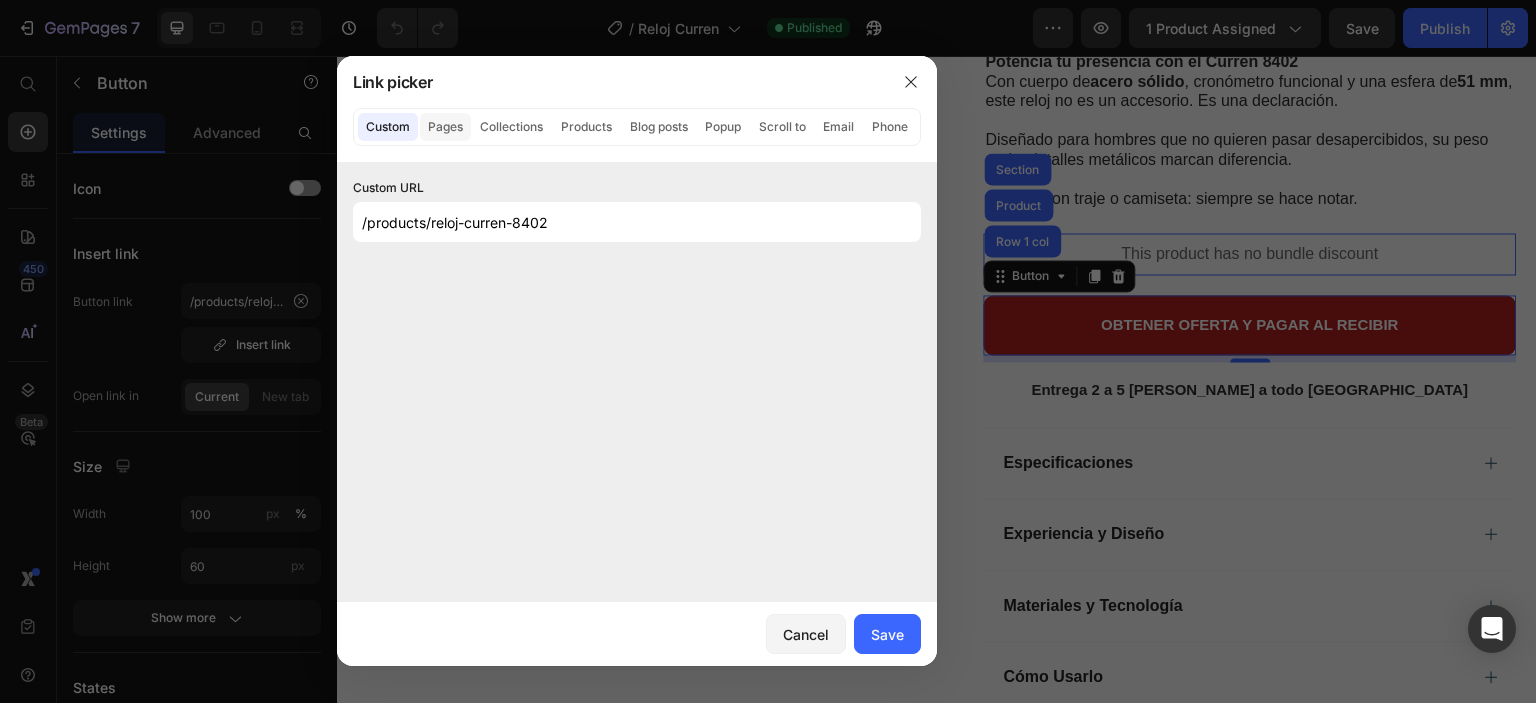 click on "Pages" 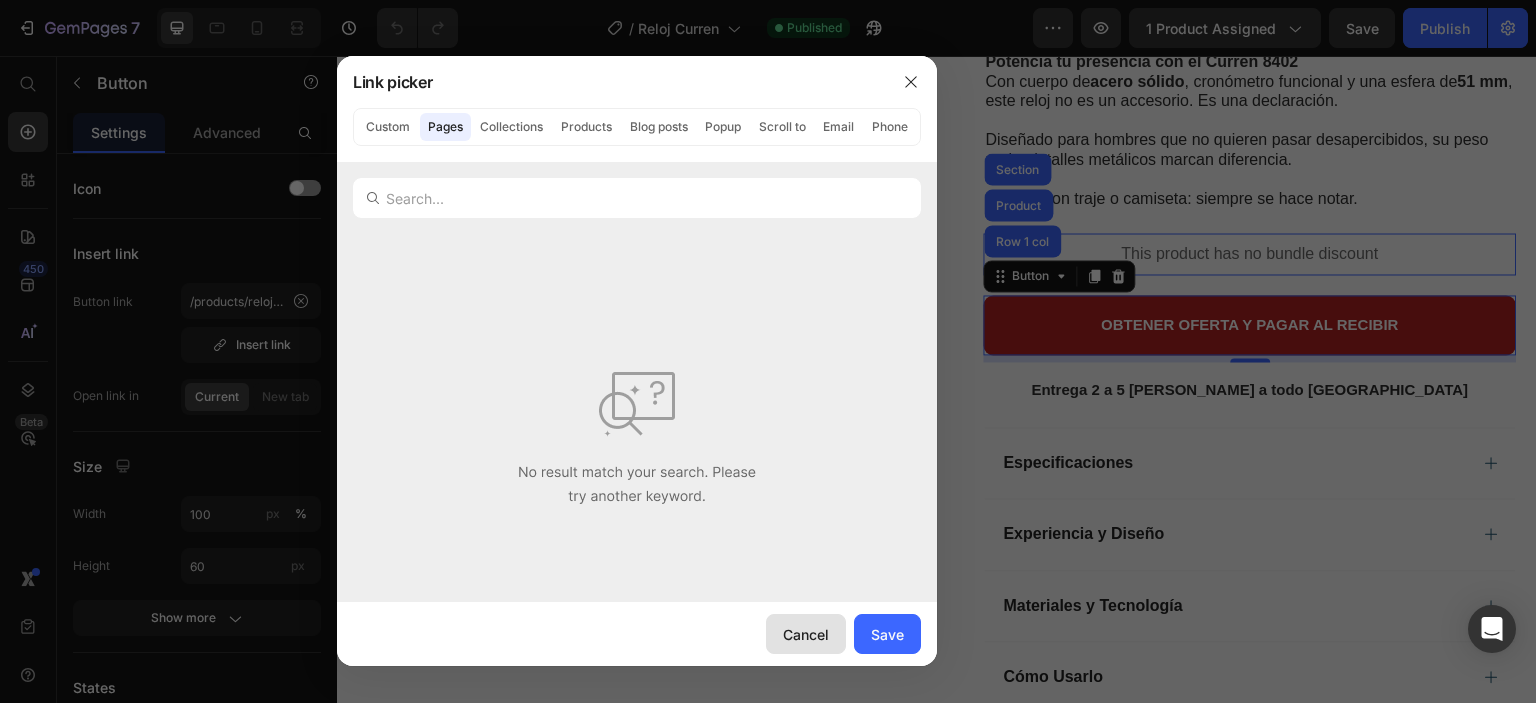 click on "Cancel" 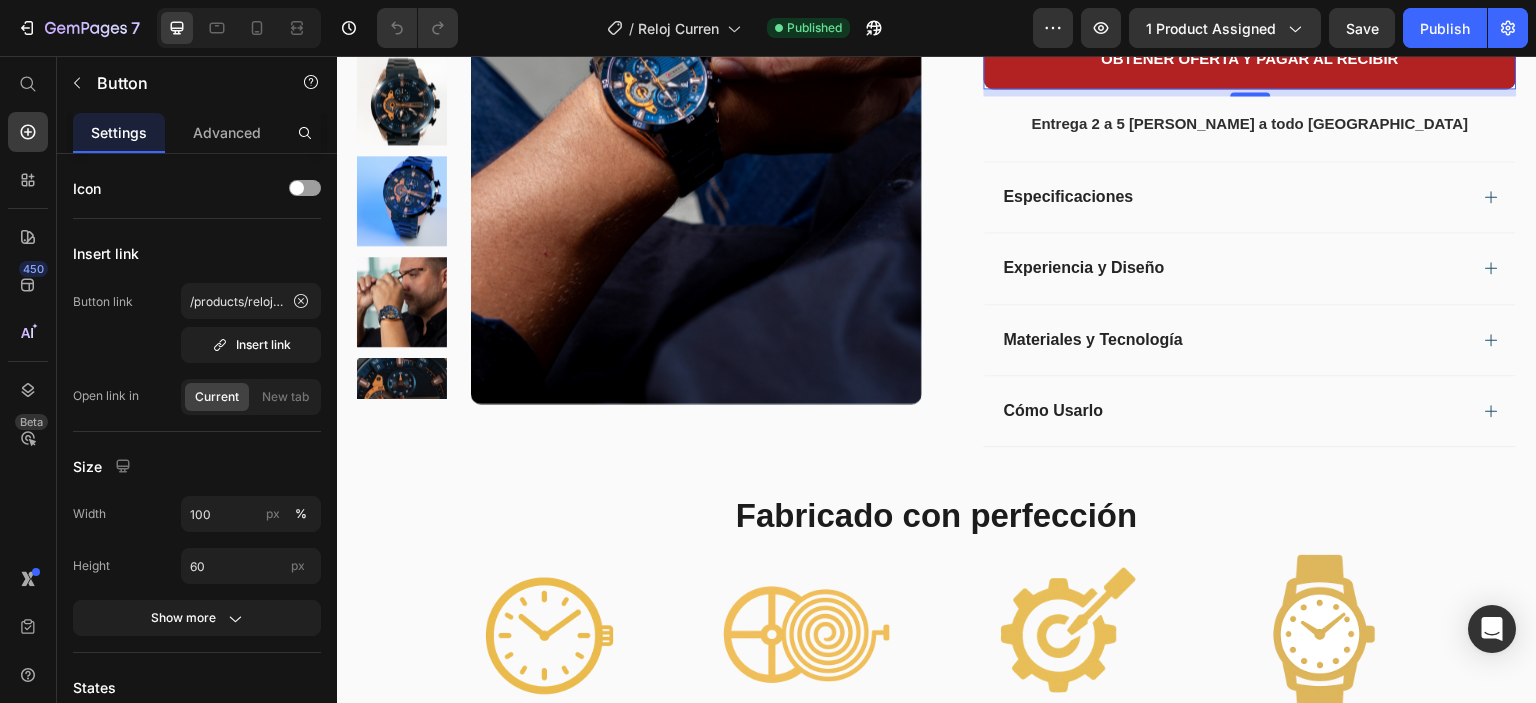 scroll, scrollTop: 133, scrollLeft: 0, axis: vertical 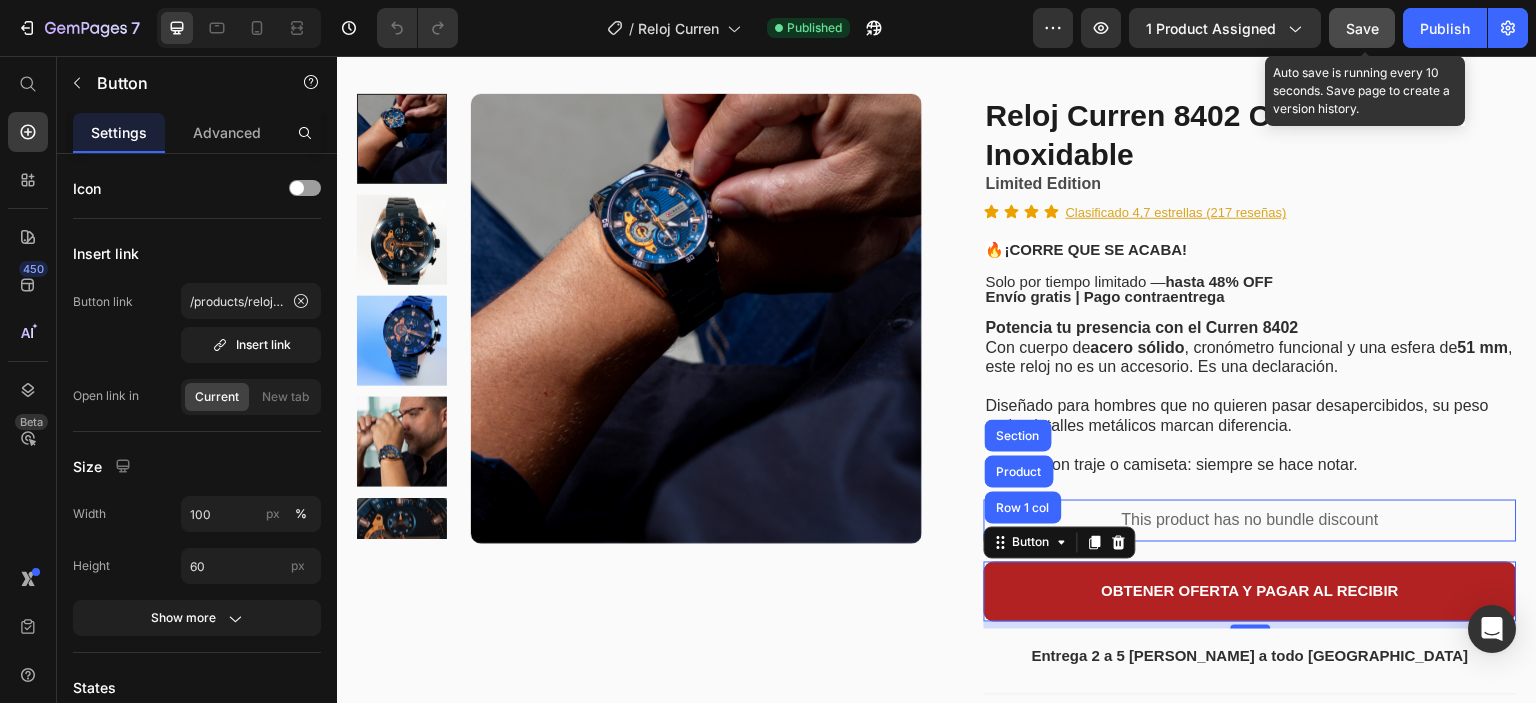 click on "Save" 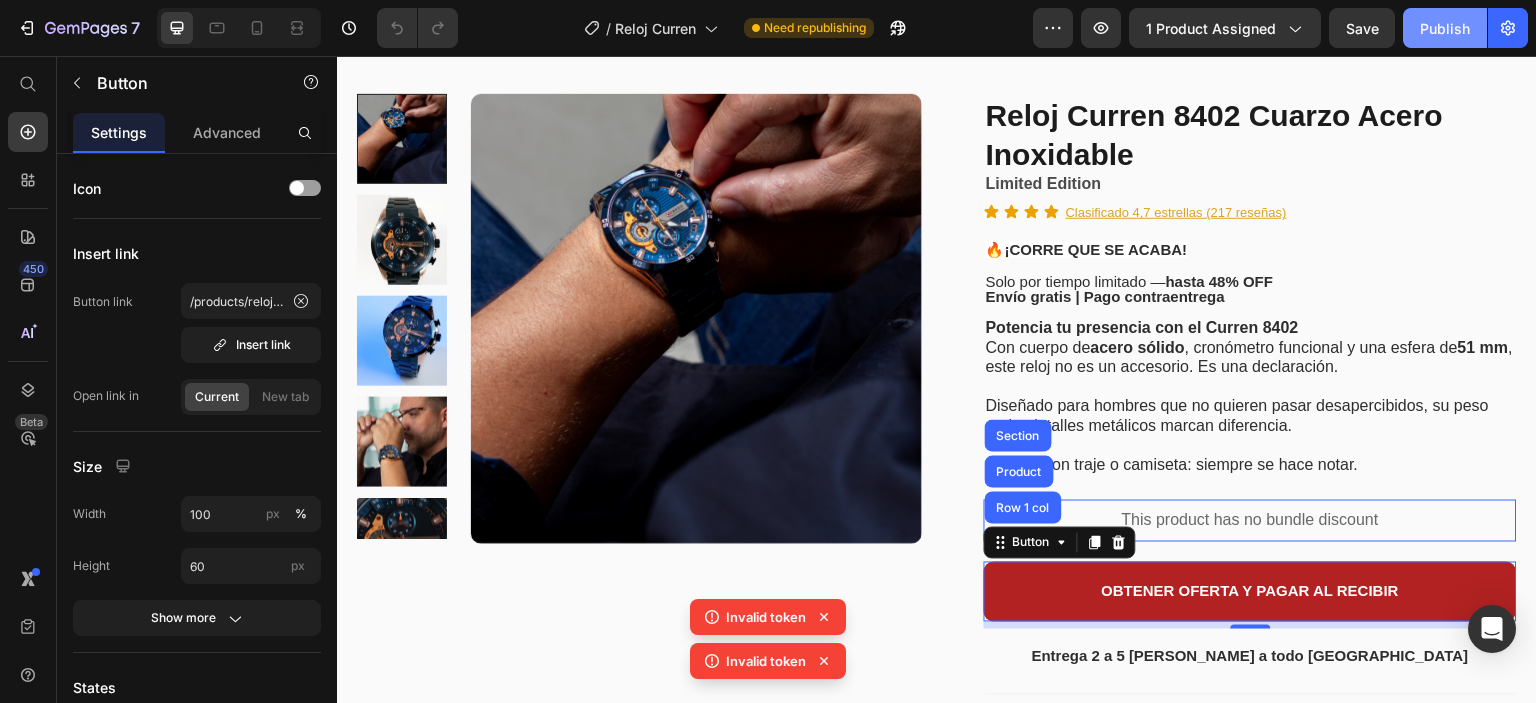 click on "Publish" at bounding box center [1445, 28] 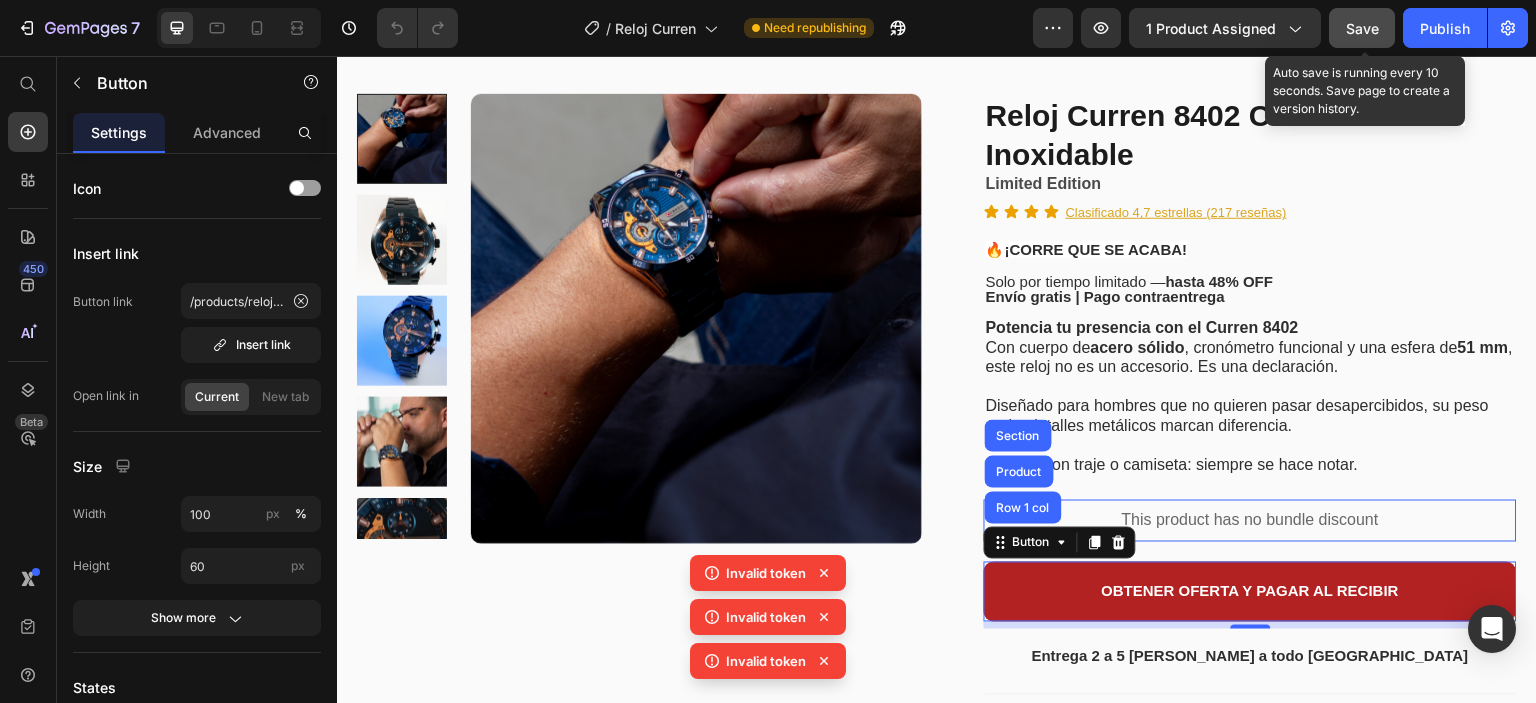 click on "Save" at bounding box center (1362, 28) 